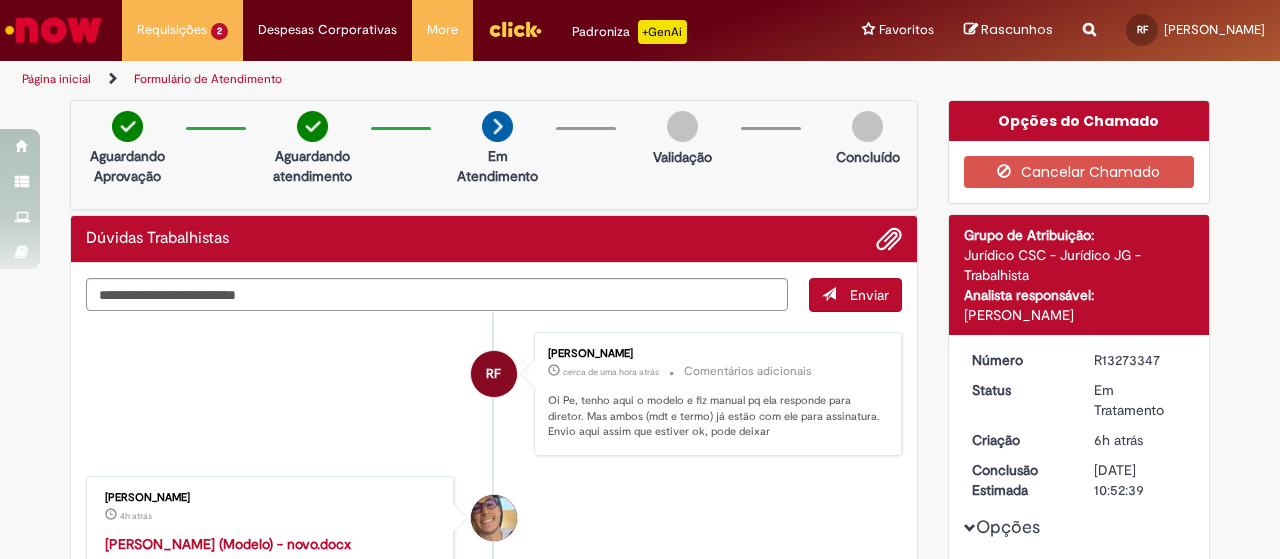 scroll, scrollTop: 0, scrollLeft: 0, axis: both 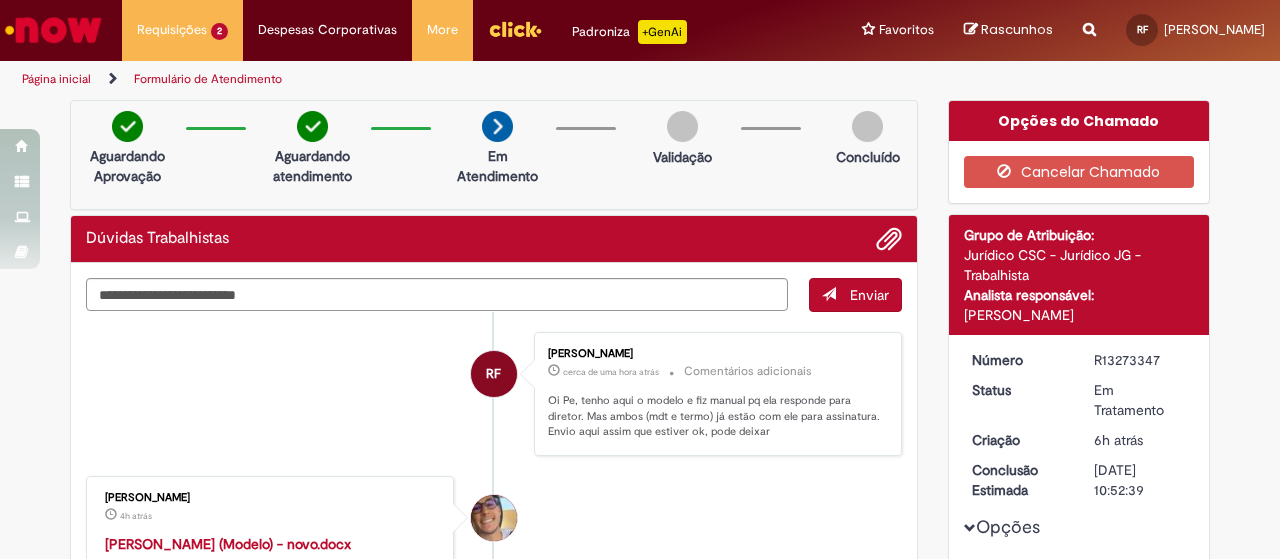 click at bounding box center [53, 30] 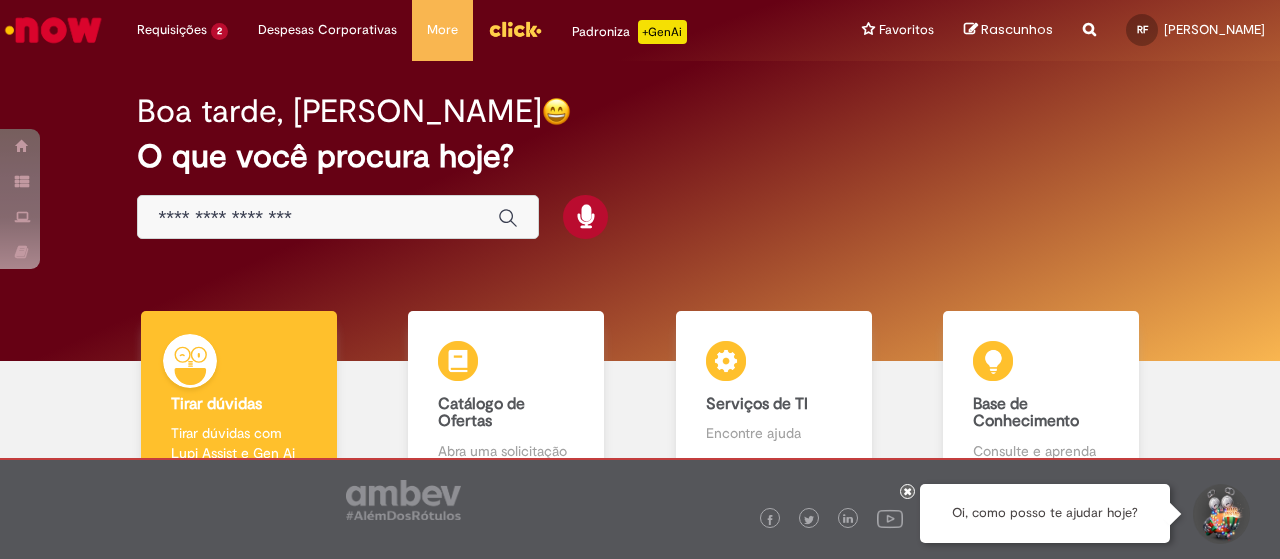 scroll, scrollTop: 0, scrollLeft: 0, axis: both 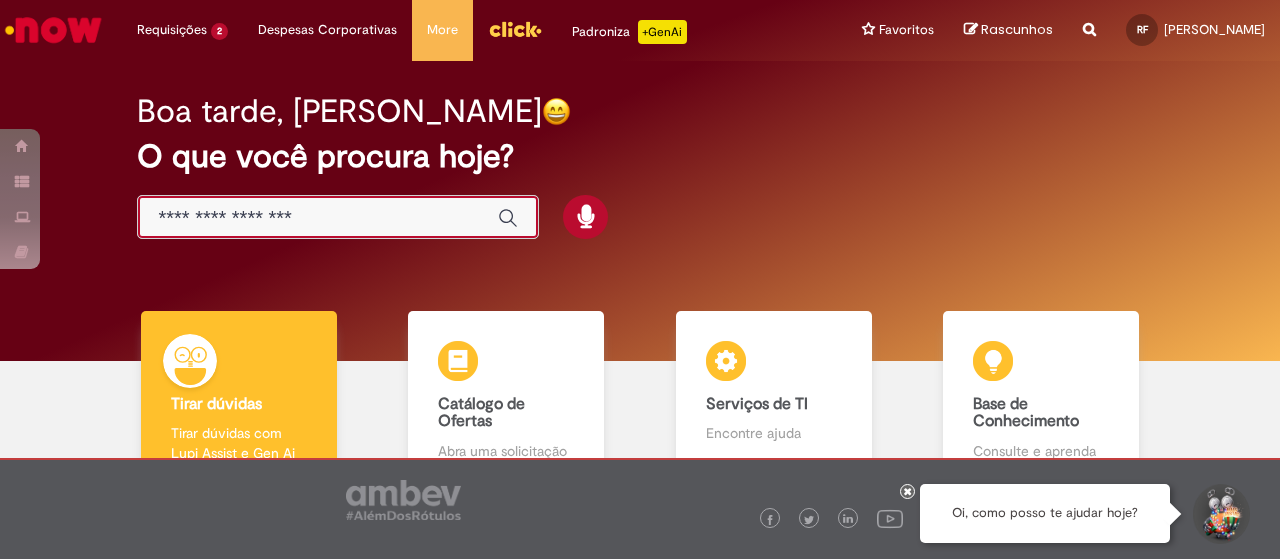 click at bounding box center (318, 218) 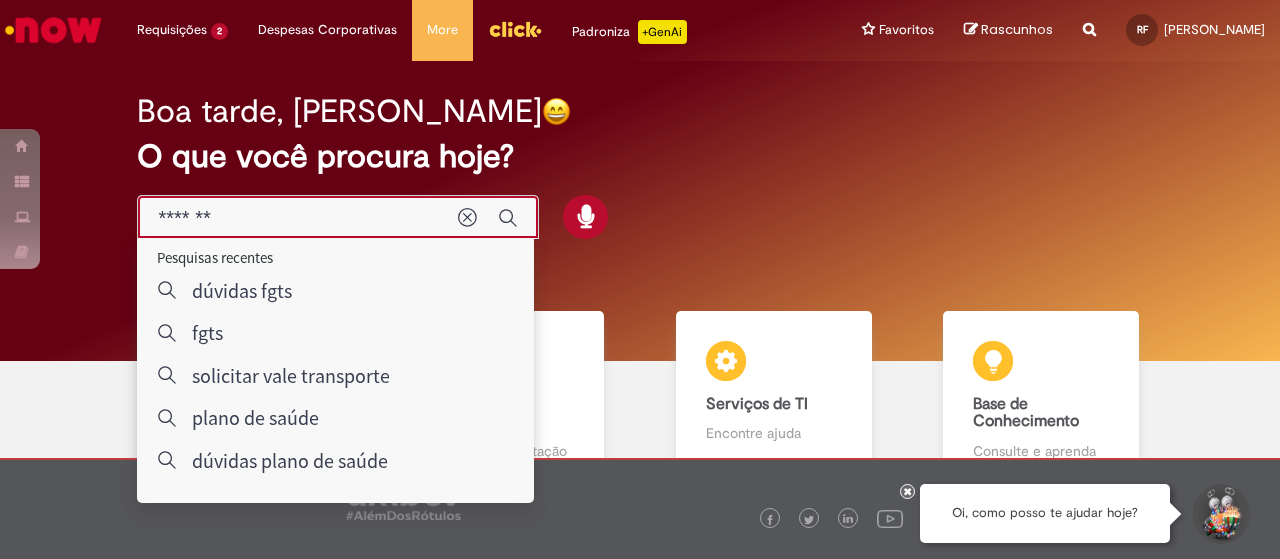 type on "*******" 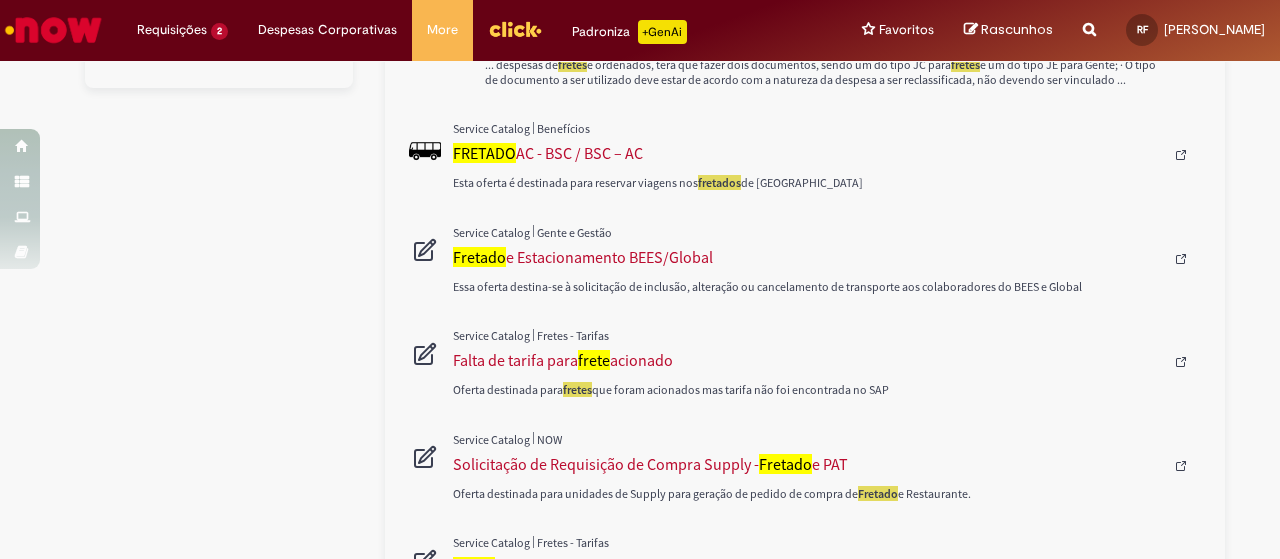 scroll, scrollTop: 700, scrollLeft: 0, axis: vertical 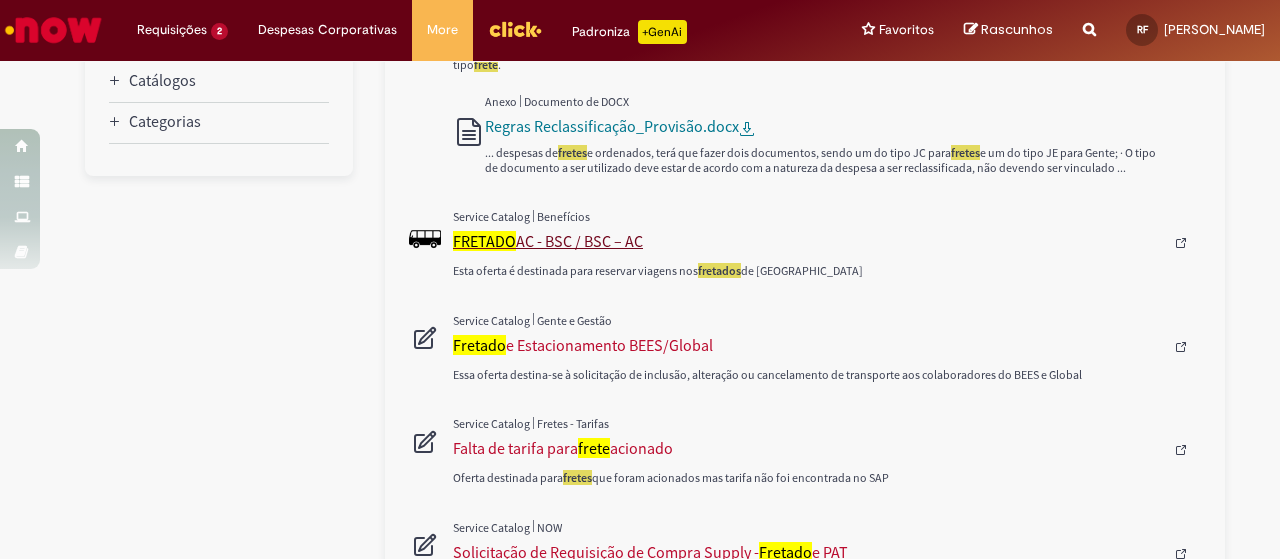 click on "FRETADO  AC - BSC / BSC – AC" at bounding box center [808, 241] 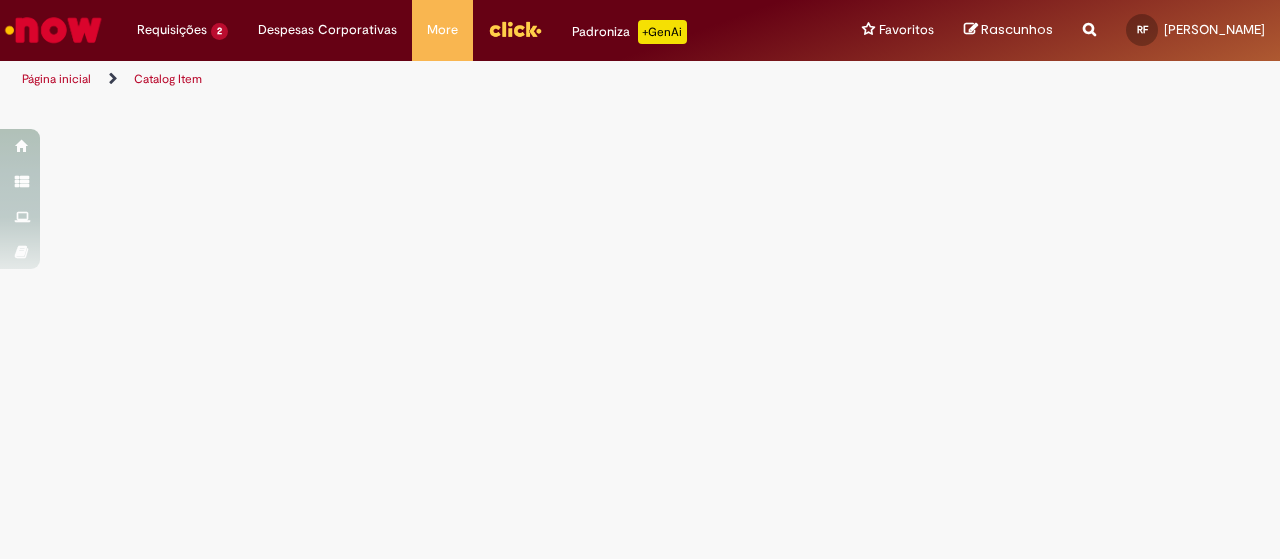 scroll, scrollTop: 0, scrollLeft: 0, axis: both 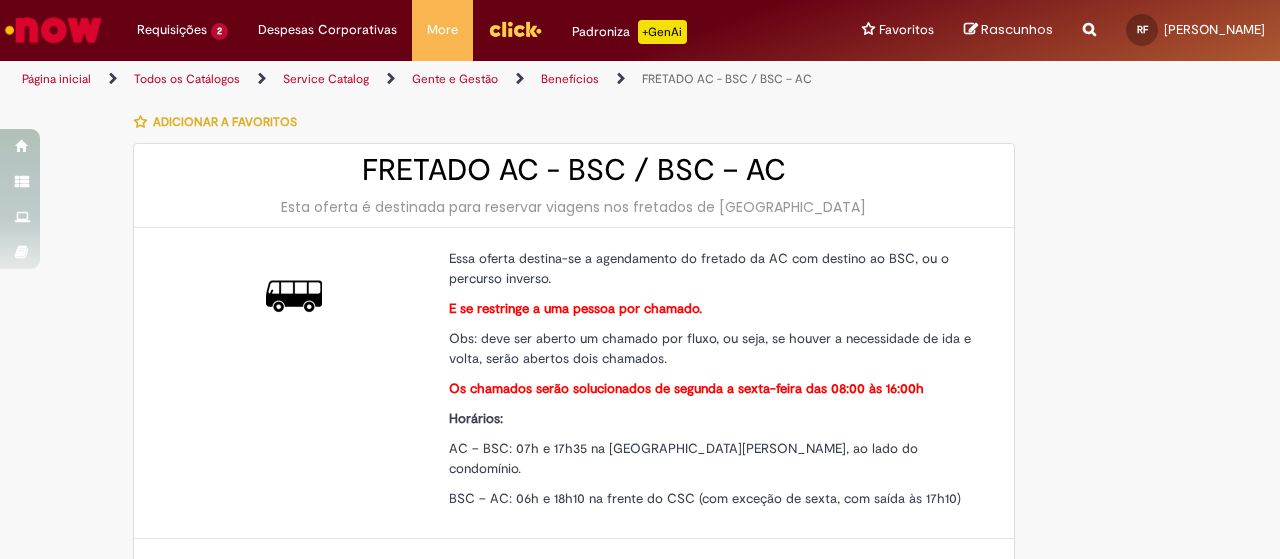 type on "********" 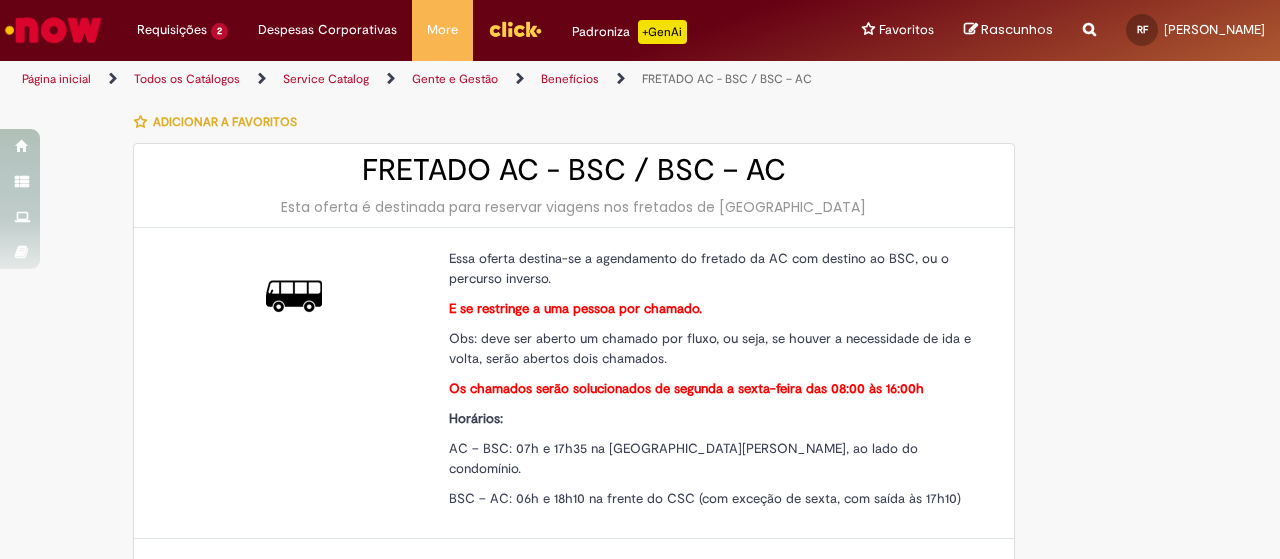 type on "**********" 